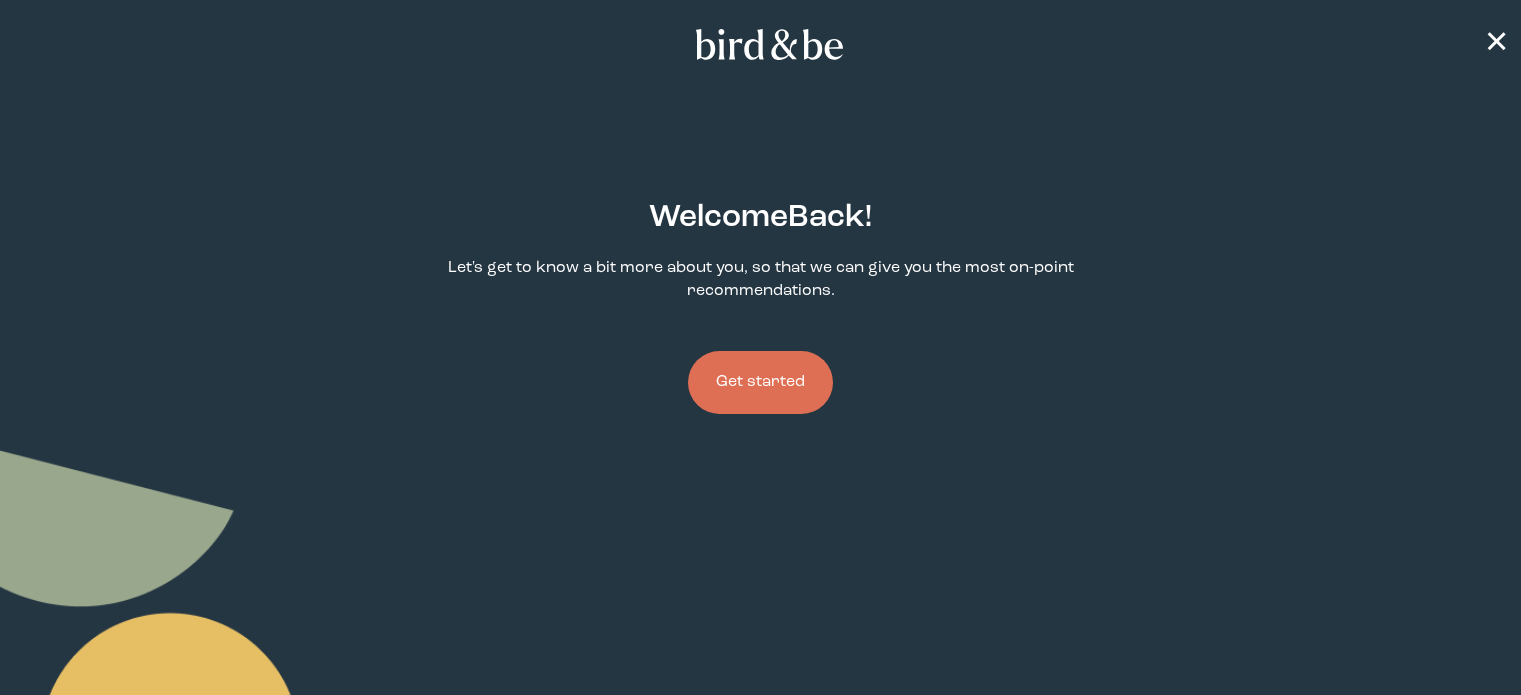 scroll, scrollTop: 0, scrollLeft: 0, axis: both 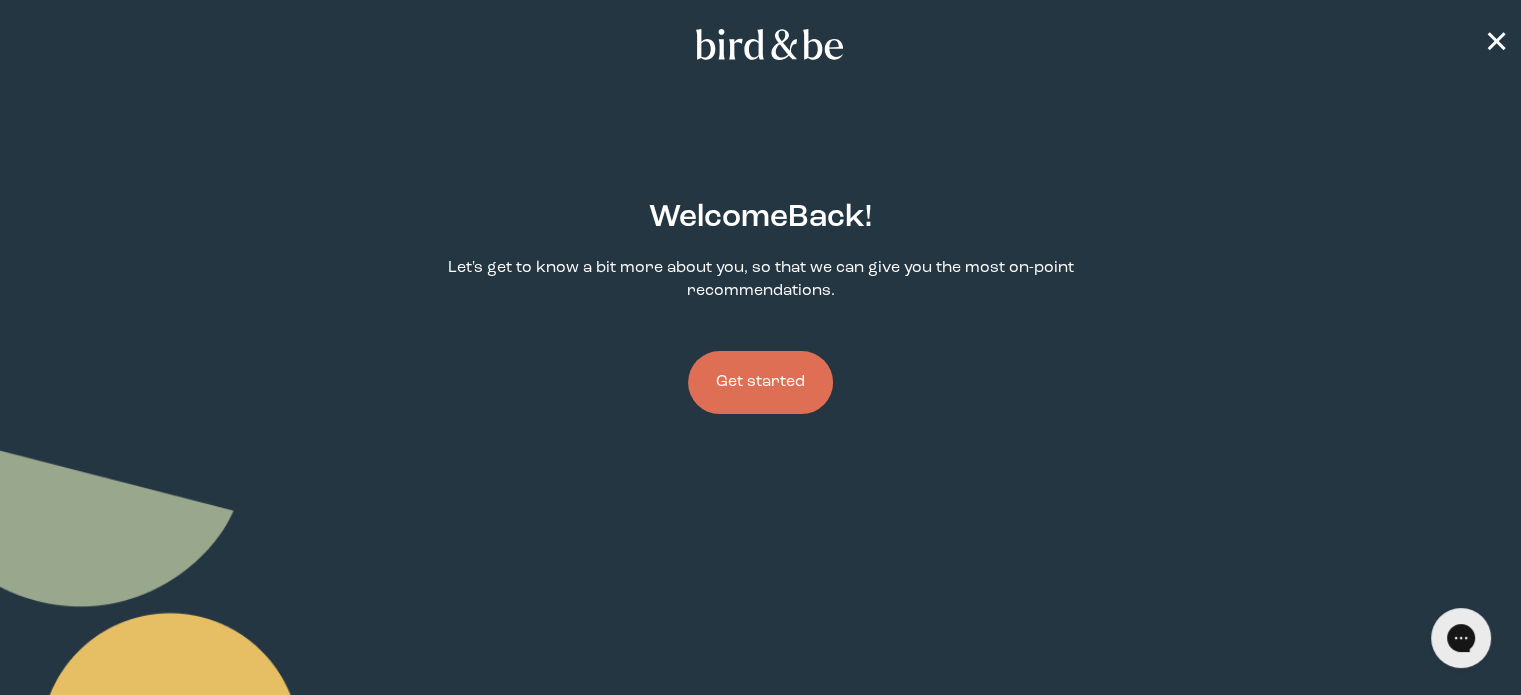 click on "Get started" at bounding box center (760, 382) 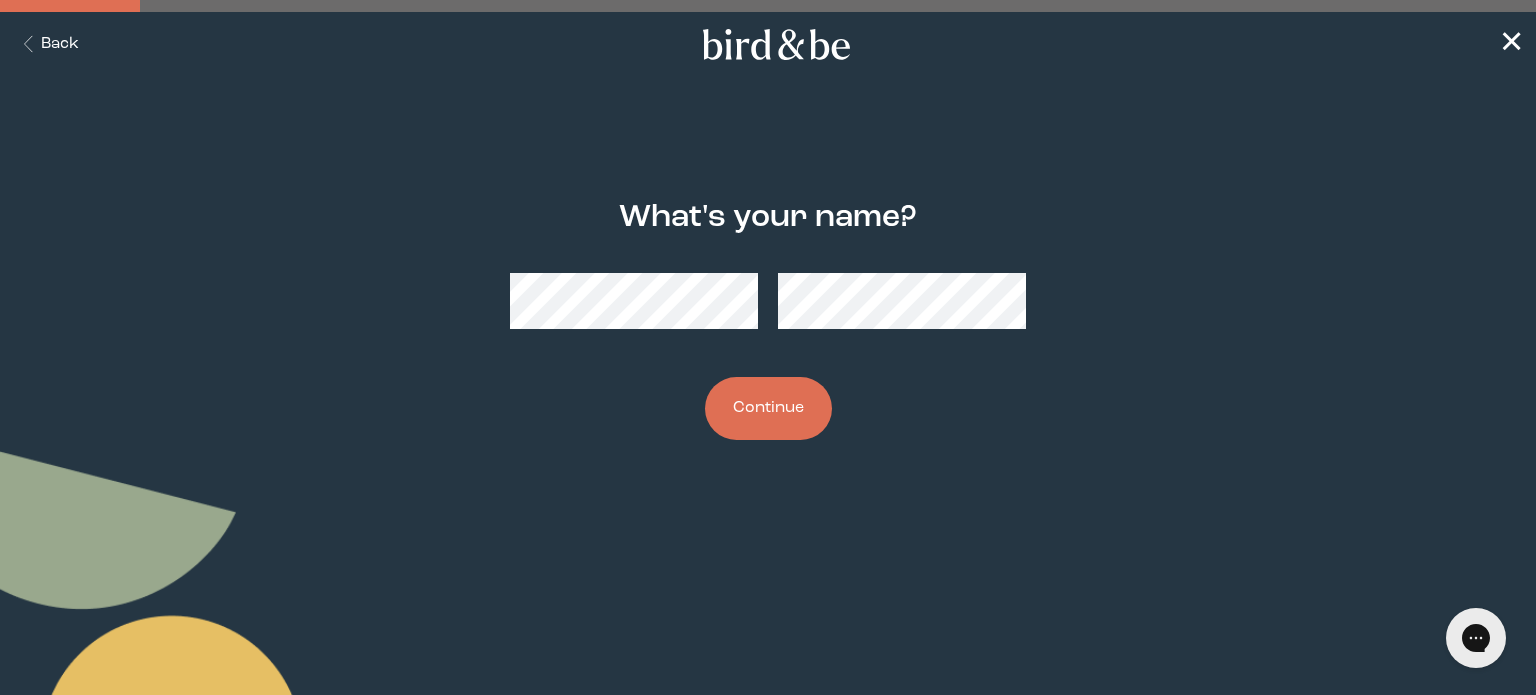 click on "Continue" at bounding box center (768, 408) 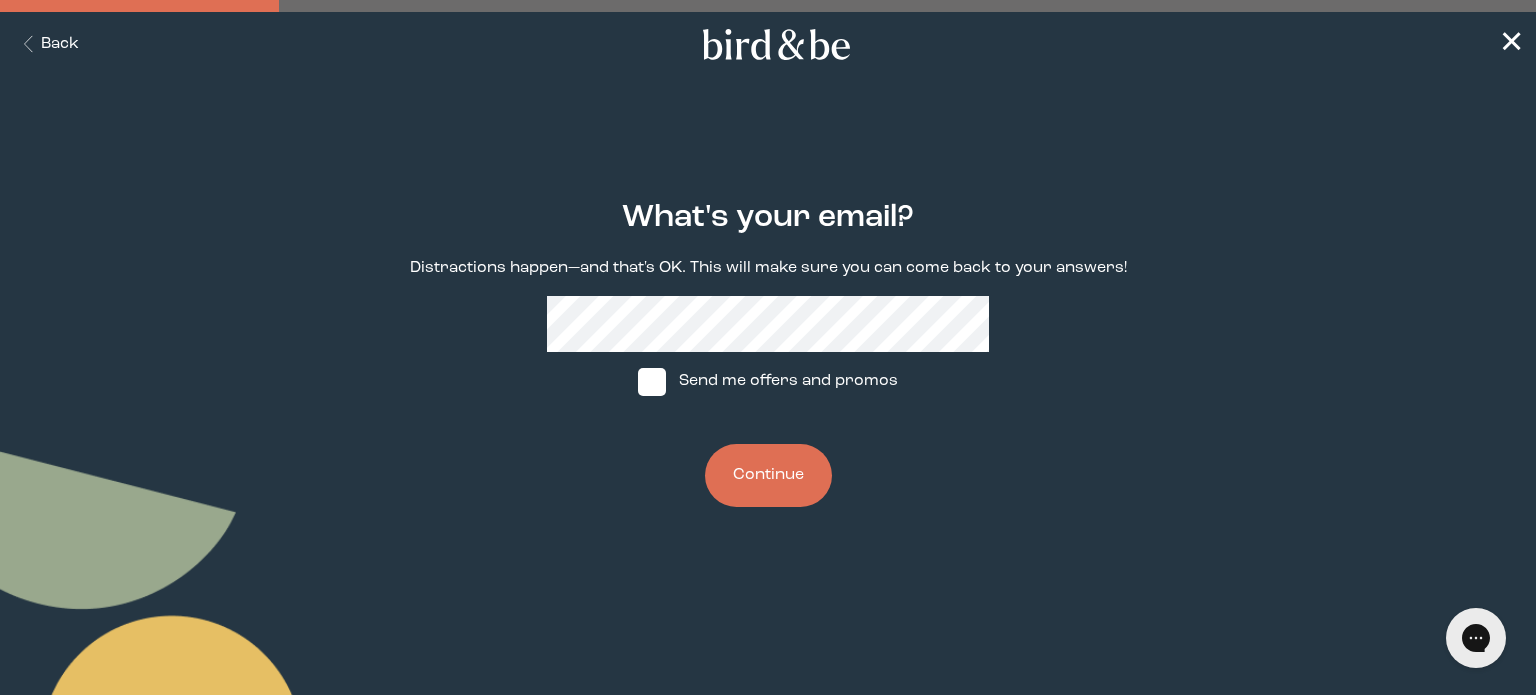 click on "Continue" at bounding box center [768, 475] 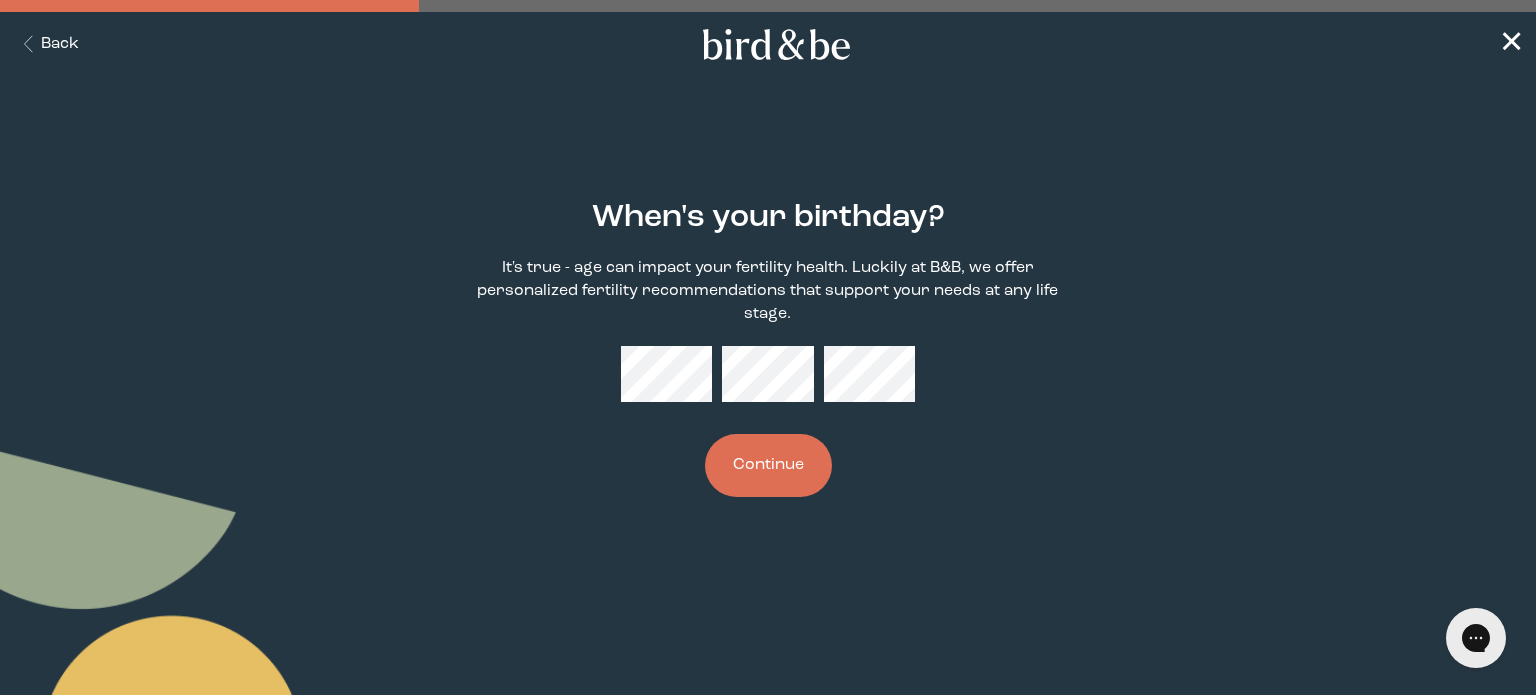 click on "Continue" at bounding box center [768, 465] 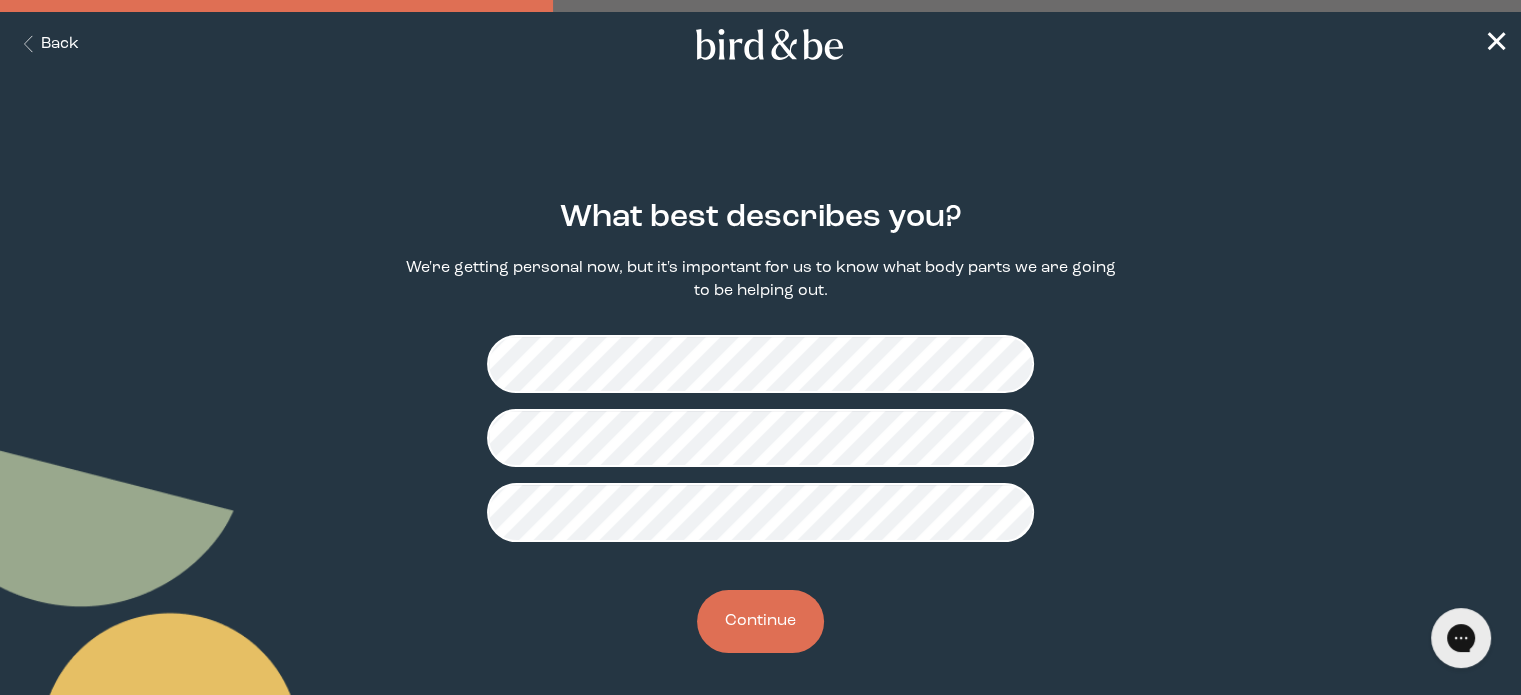 click on "Continue" at bounding box center (760, 621) 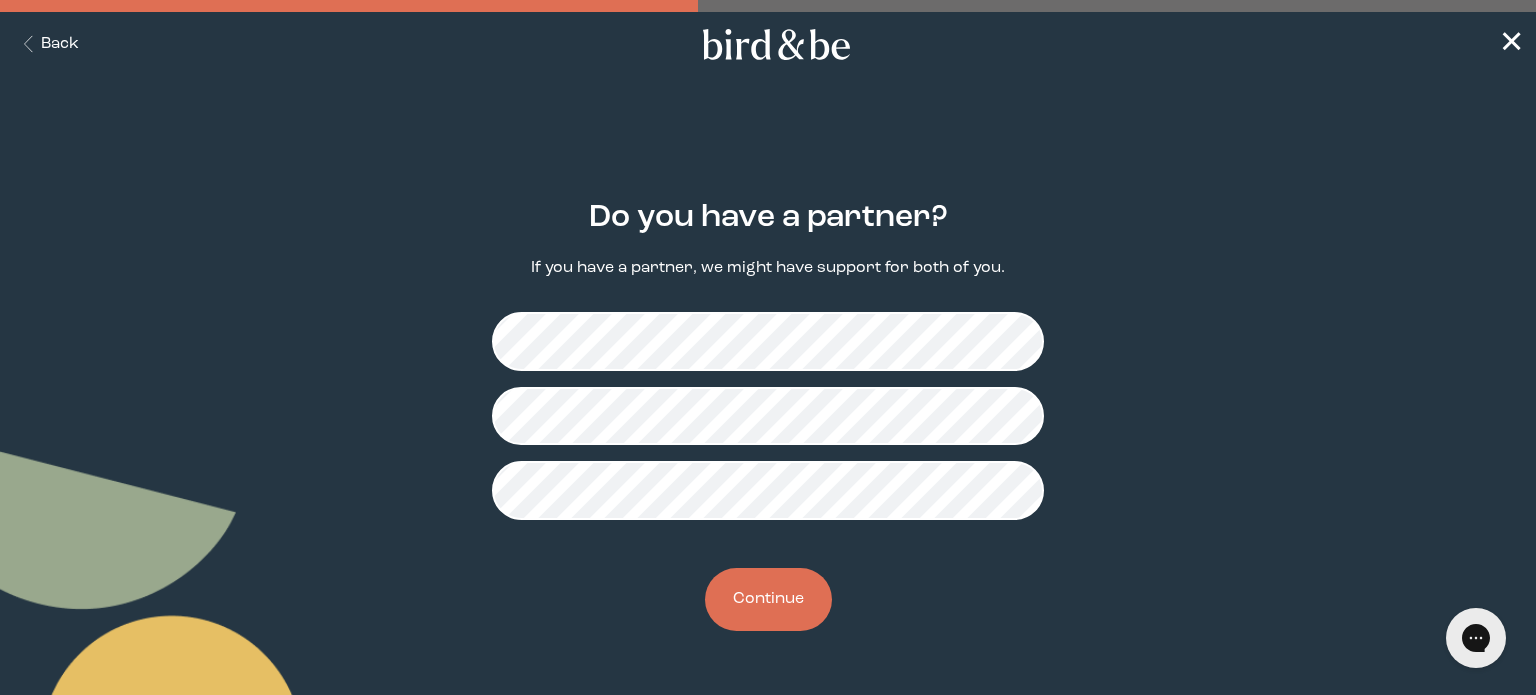 click on "Continue" at bounding box center (768, 599) 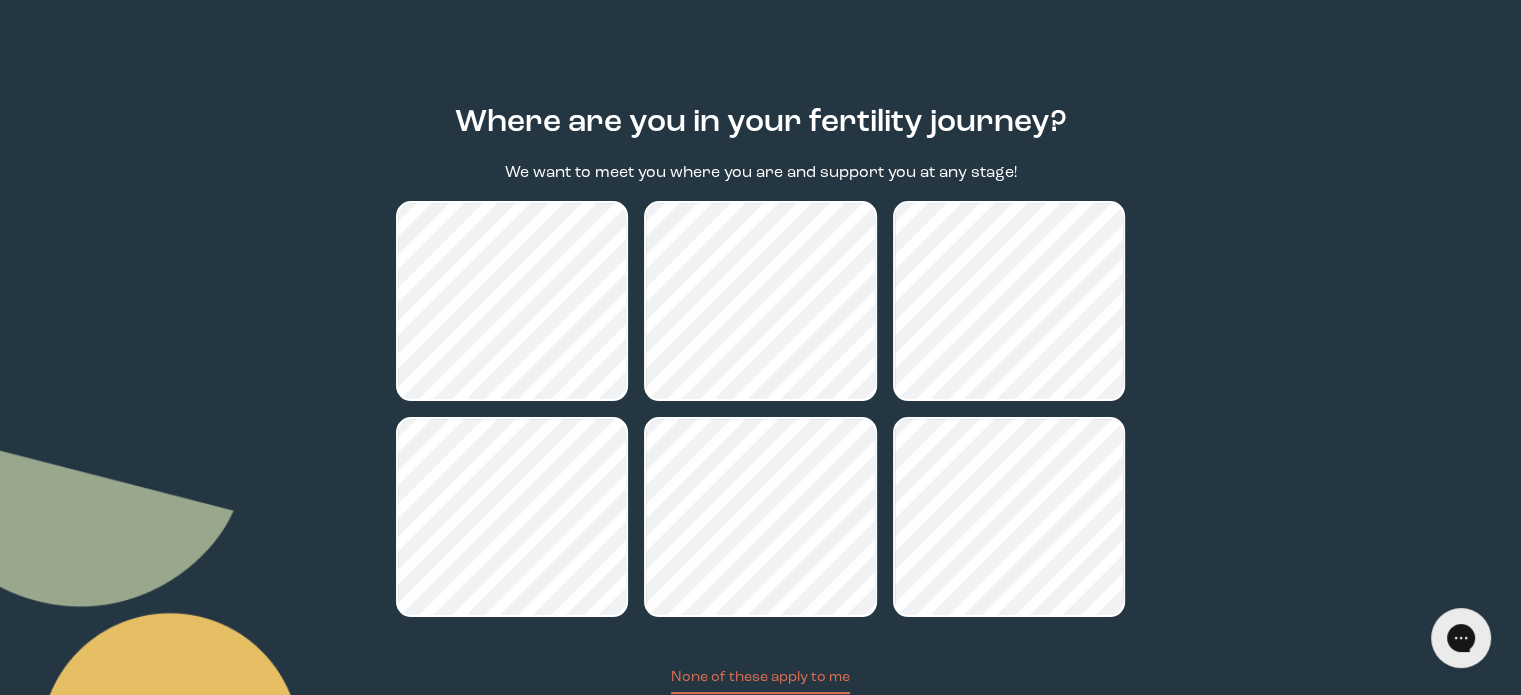 scroll, scrollTop: 96, scrollLeft: 0, axis: vertical 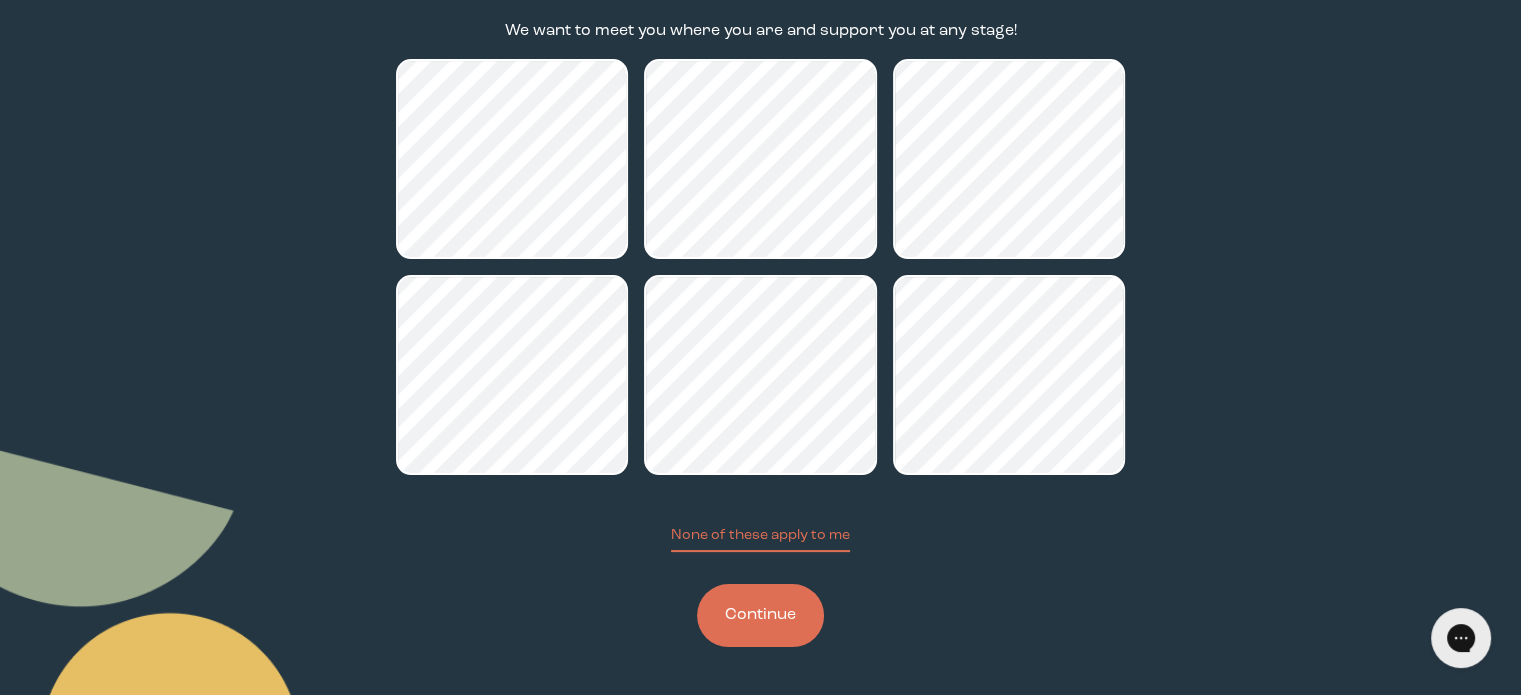 click on "Continue" at bounding box center (760, 615) 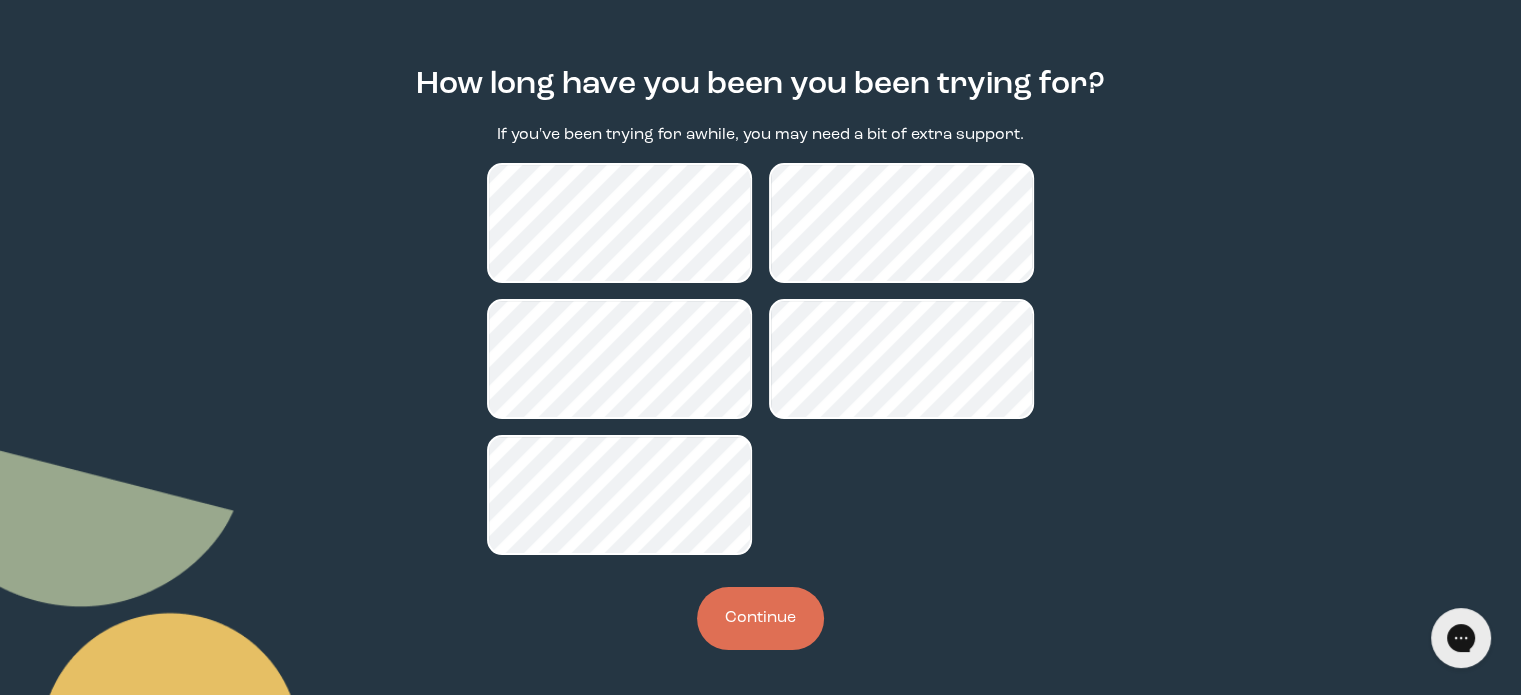 scroll, scrollTop: 136, scrollLeft: 0, axis: vertical 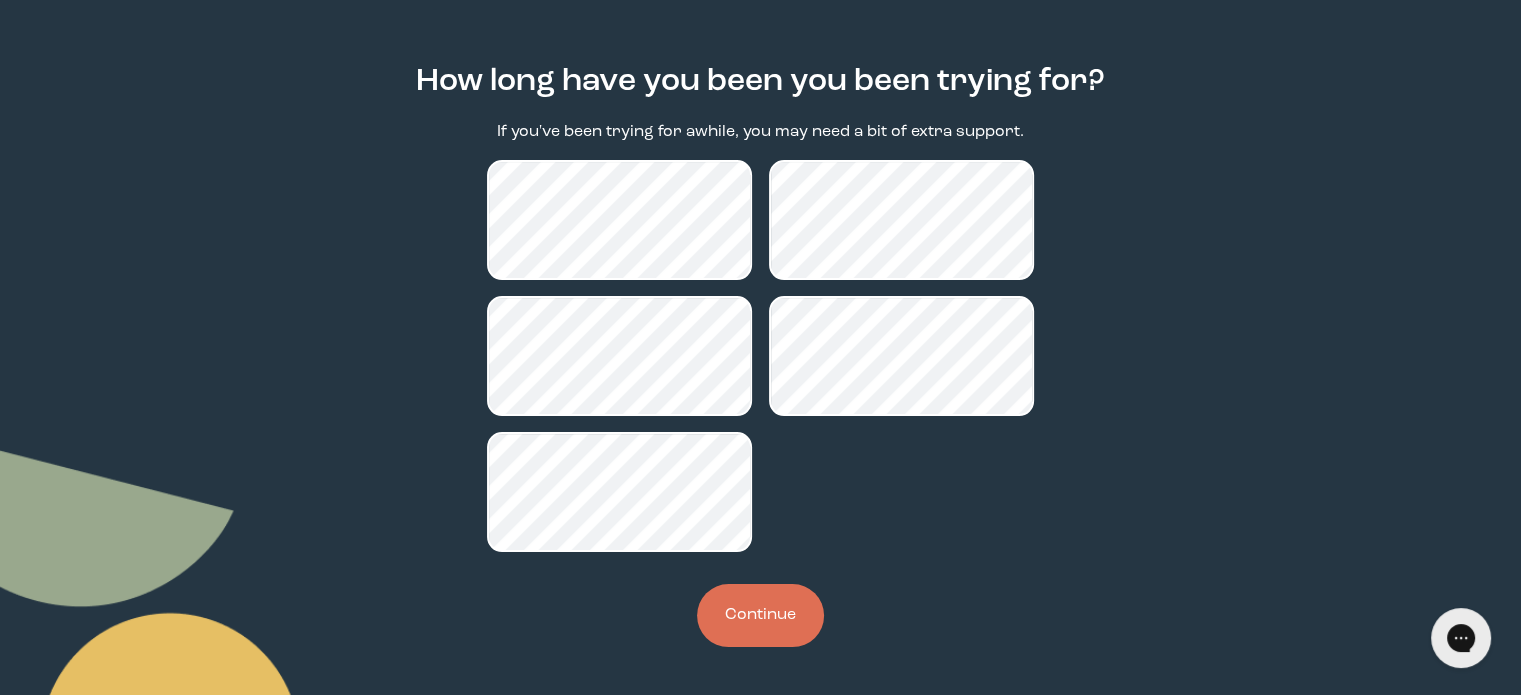 click on "Continue" at bounding box center [760, 615] 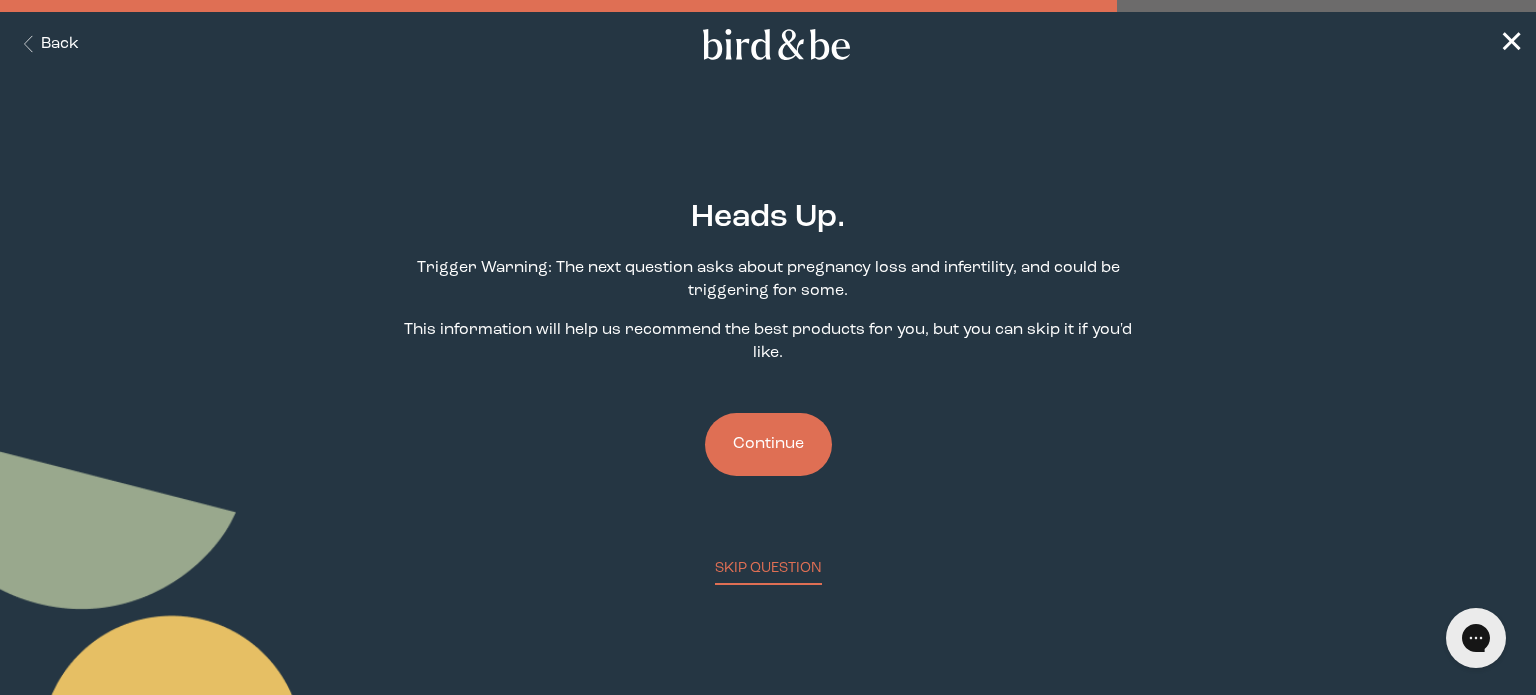 click on "Continue" at bounding box center (768, 444) 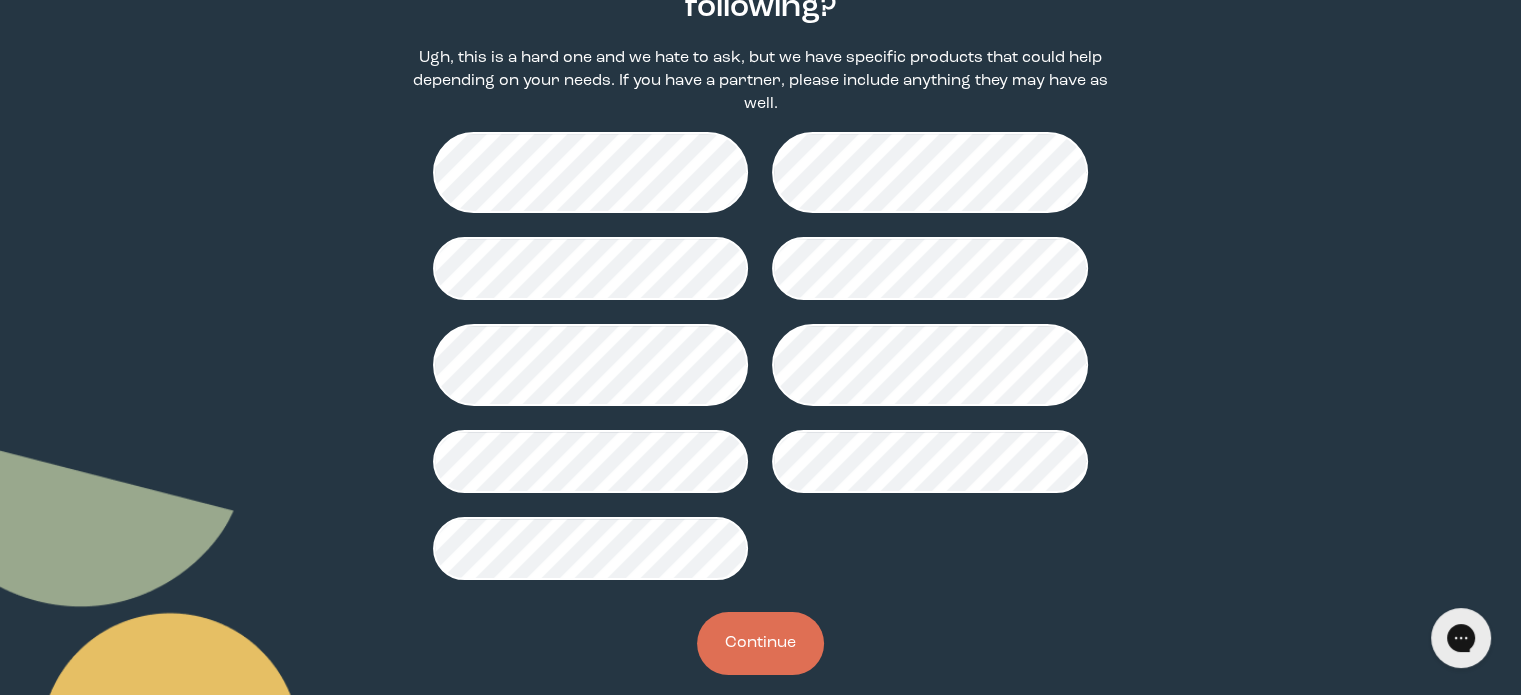 scroll, scrollTop: 262, scrollLeft: 0, axis: vertical 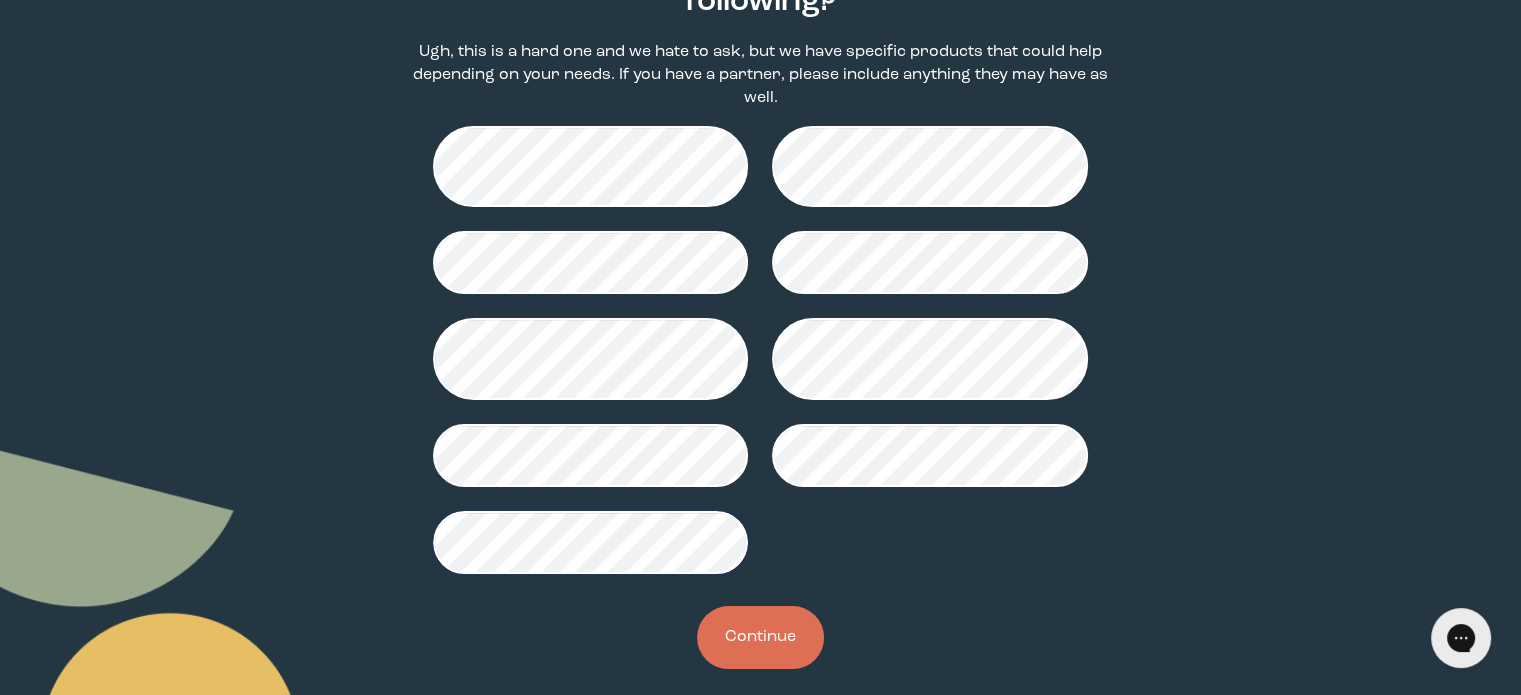 click on "Continue" at bounding box center (760, 637) 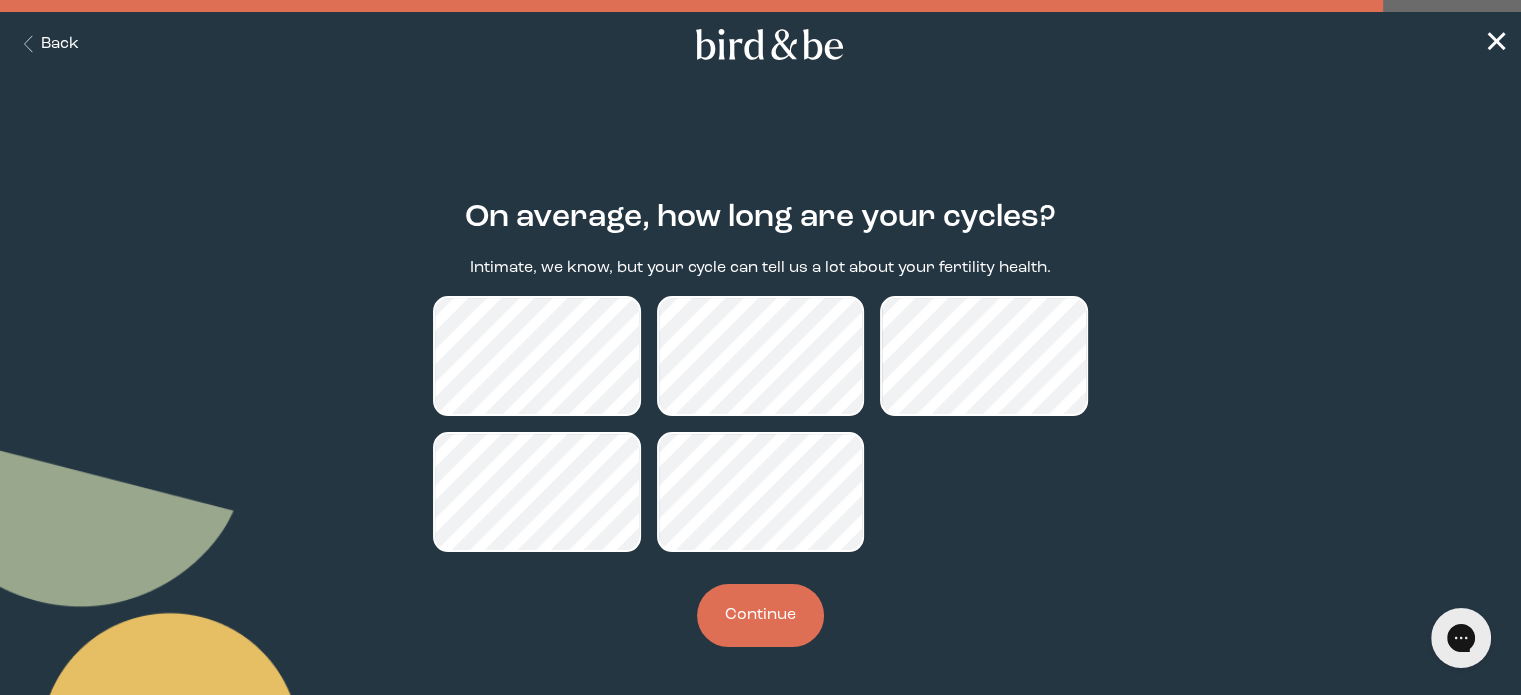 click on "Continue" at bounding box center (760, 615) 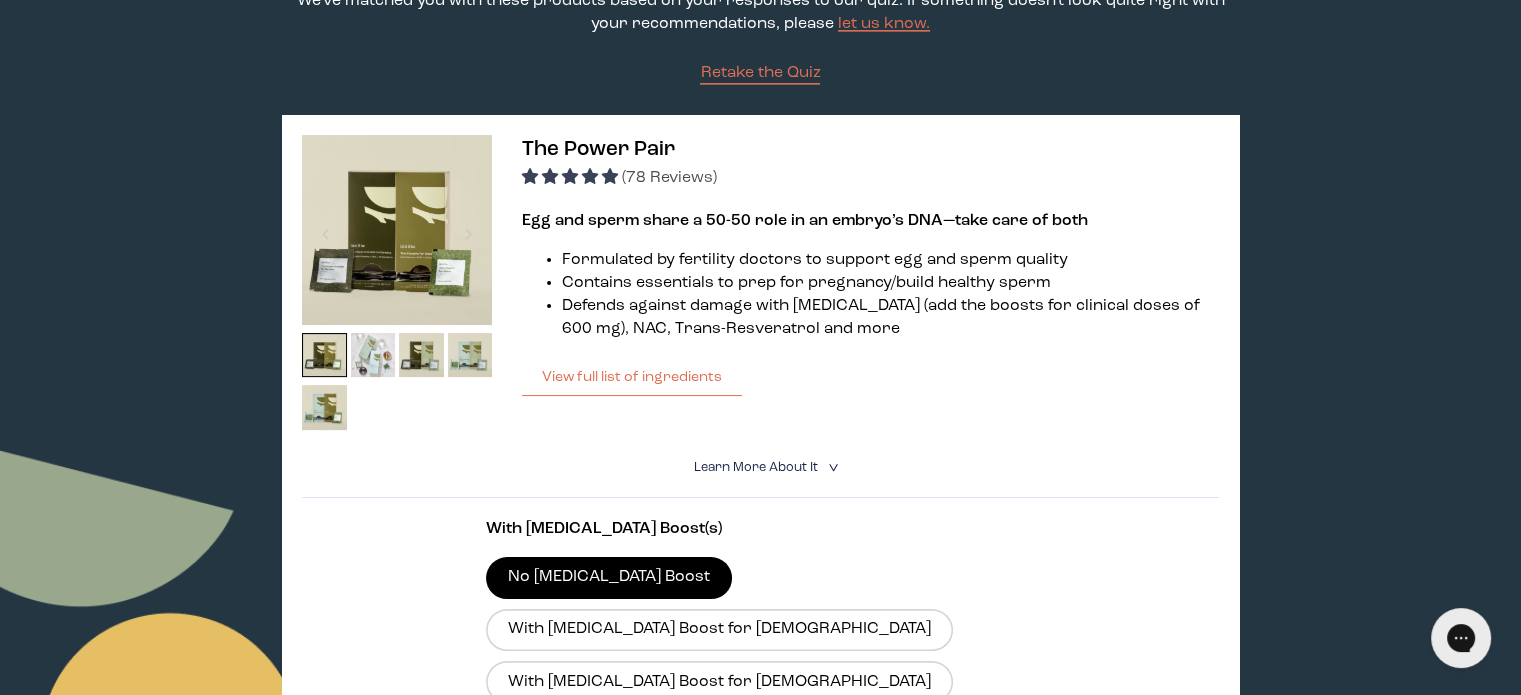 scroll, scrollTop: 255, scrollLeft: 0, axis: vertical 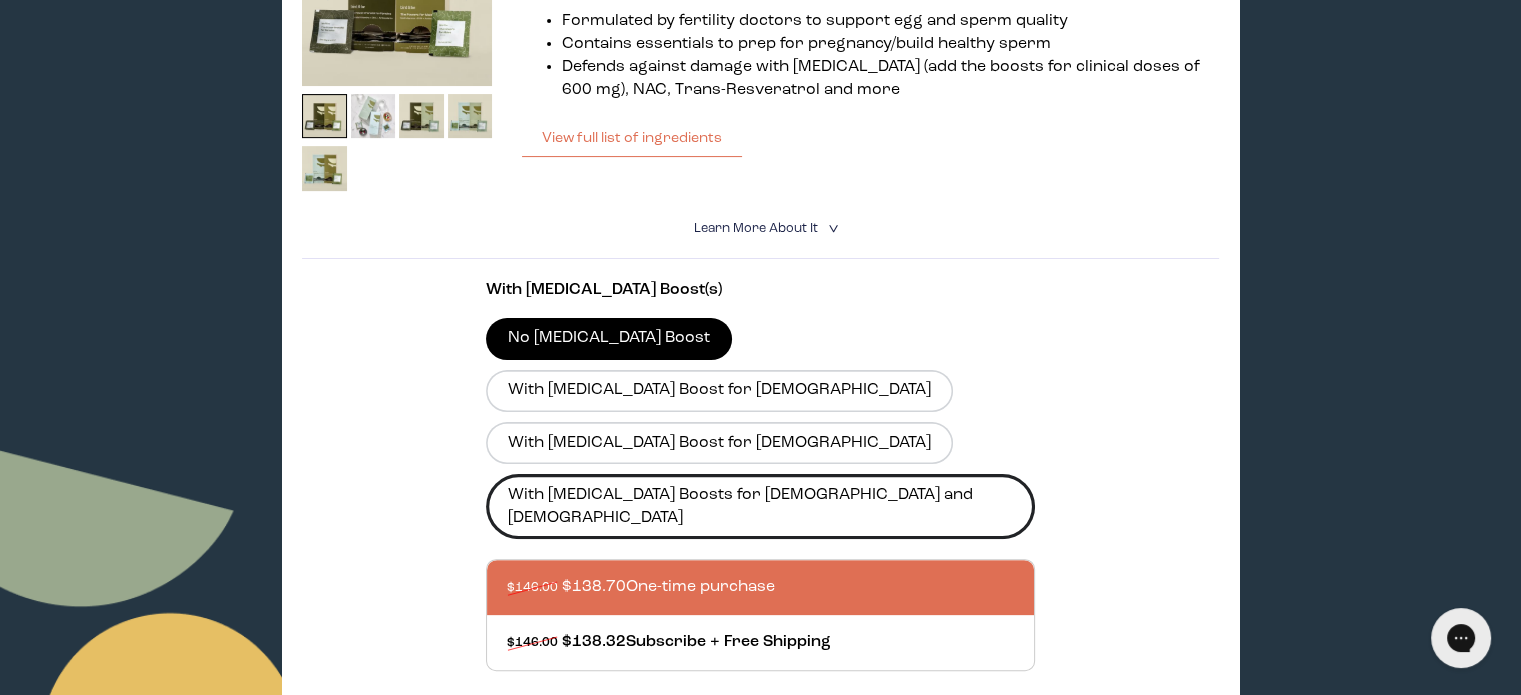 click on "With [MEDICAL_DATA] Boosts for [DEMOGRAPHIC_DATA] and [DEMOGRAPHIC_DATA]" at bounding box center (761, 506) 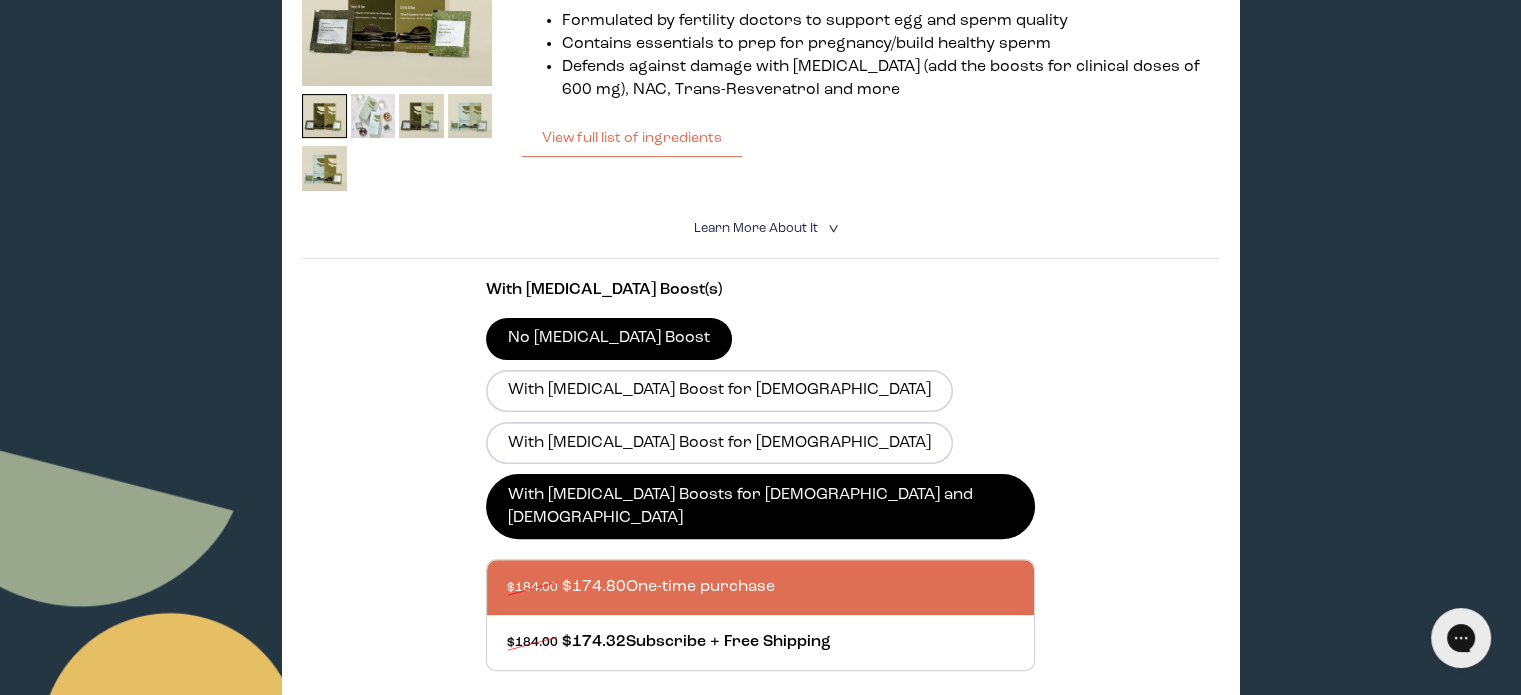 click on "Add to Cart - $174.80" at bounding box center (760, 742) 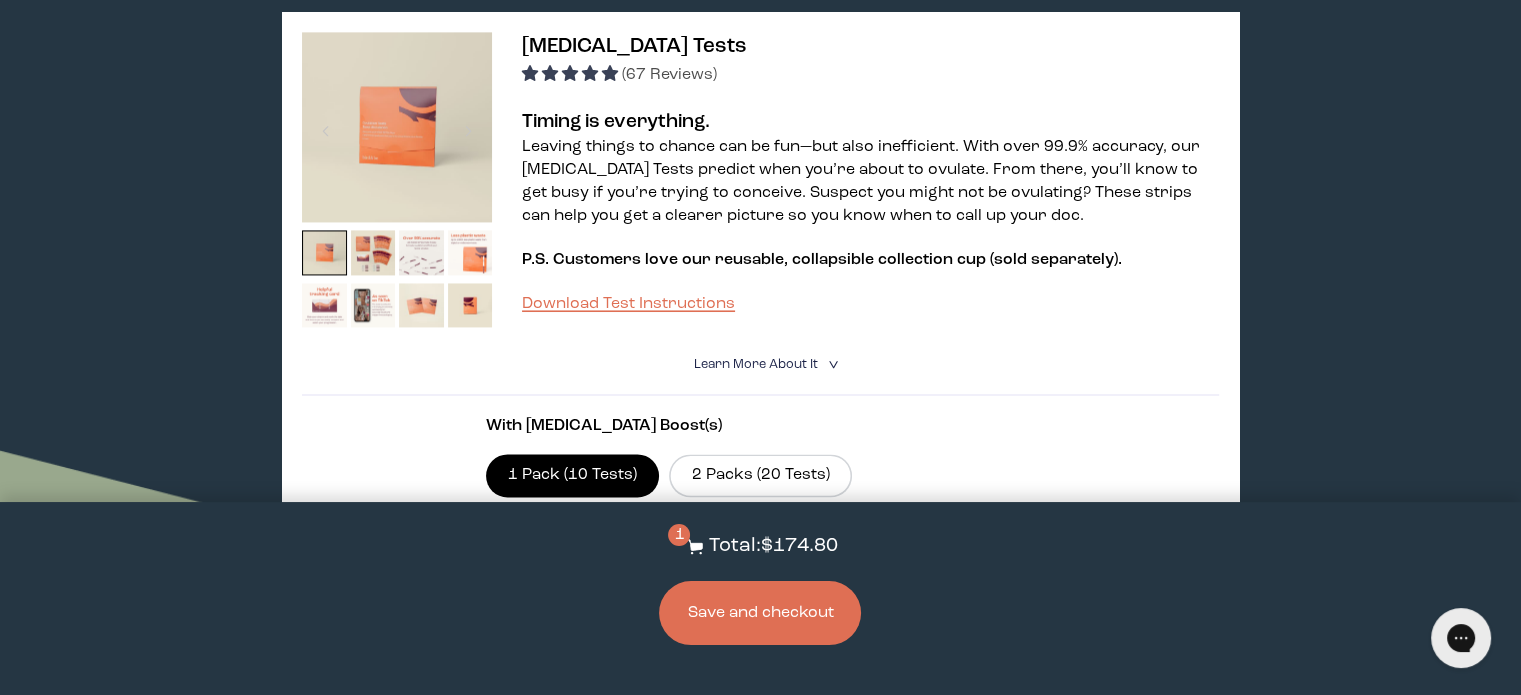 scroll, scrollTop: 2931, scrollLeft: 0, axis: vertical 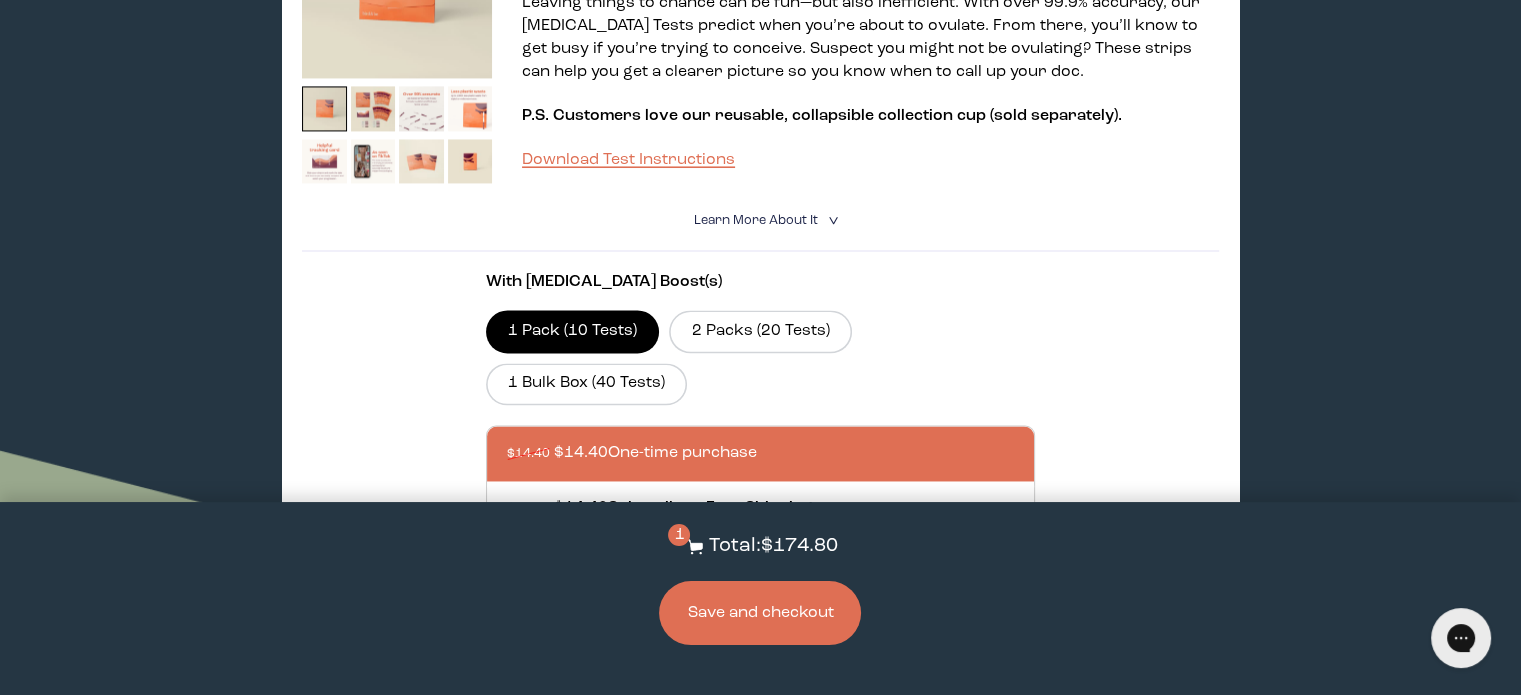click at bounding box center [781, 453] 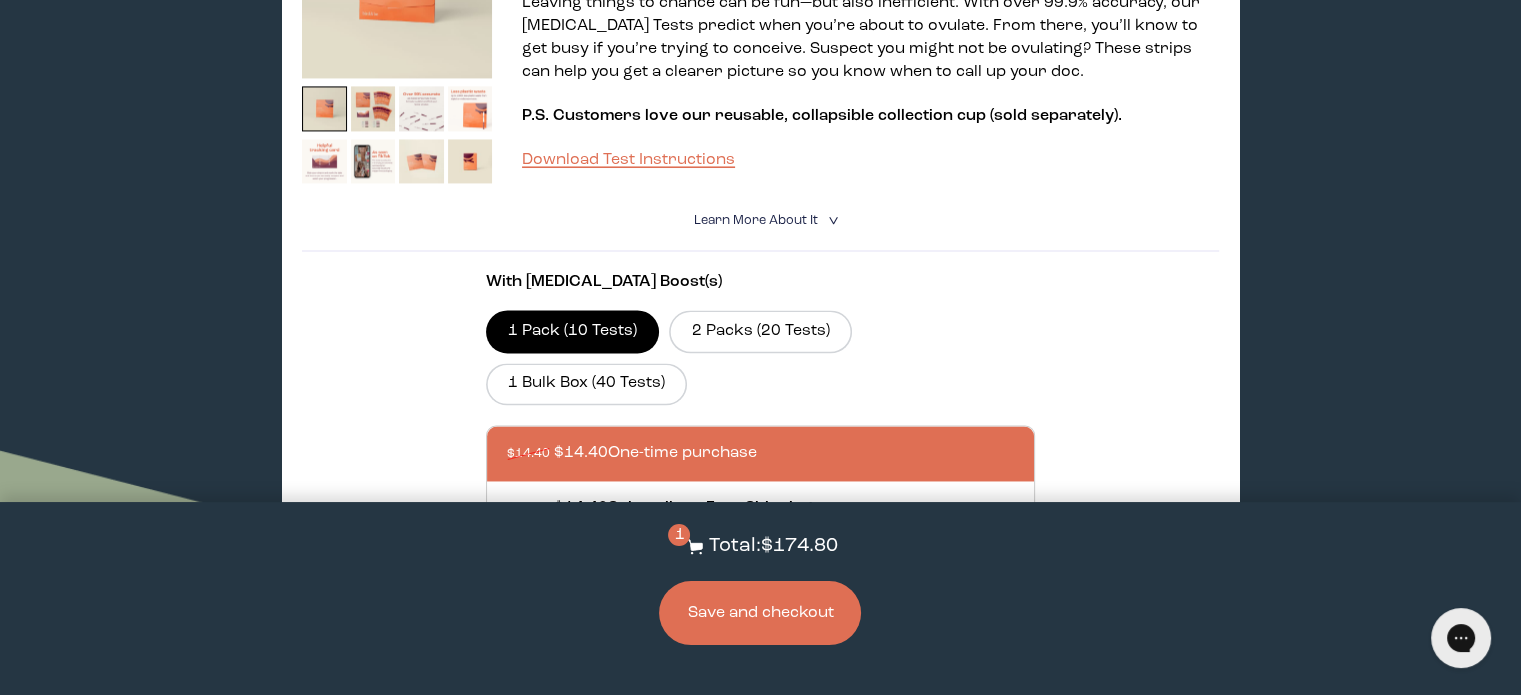 click on "$14.40   $14.40  One-time purchase" at bounding box center [506, 441] 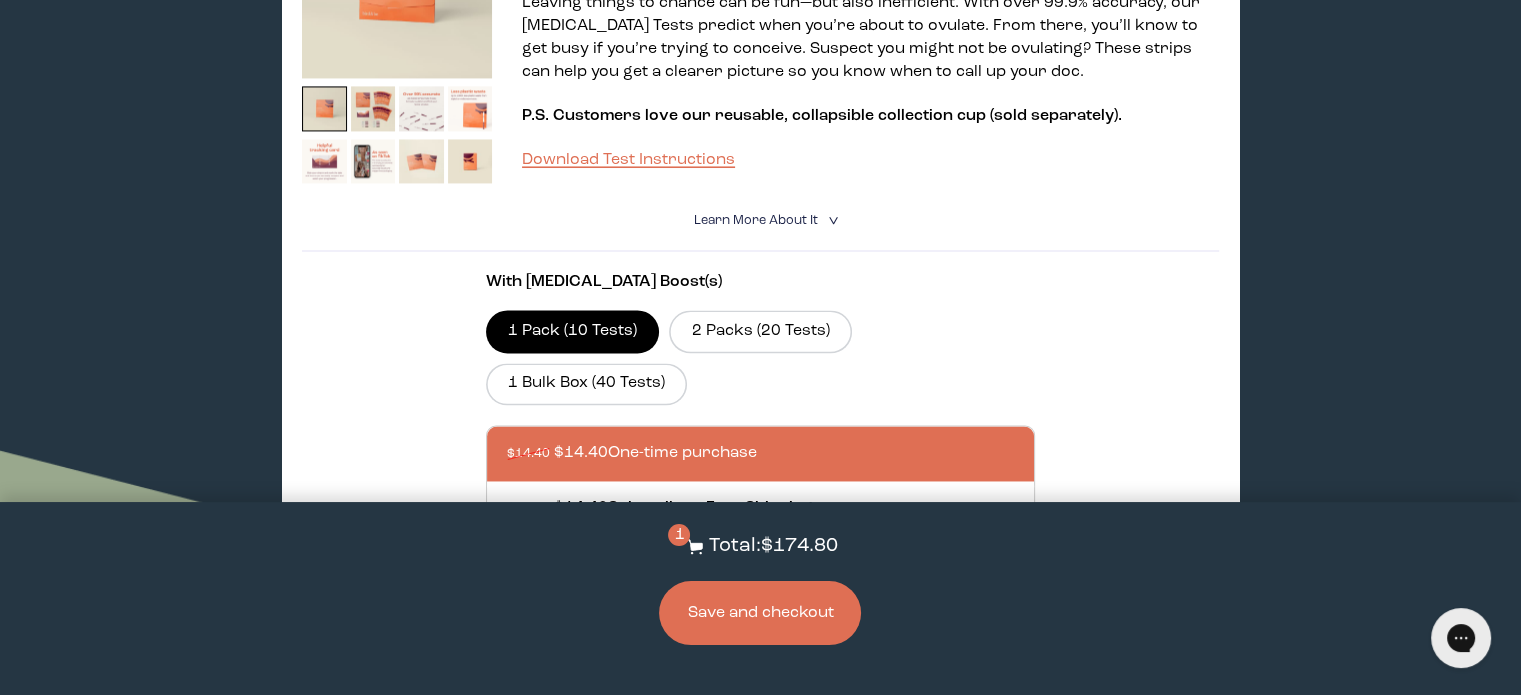 click at bounding box center (781, 453) 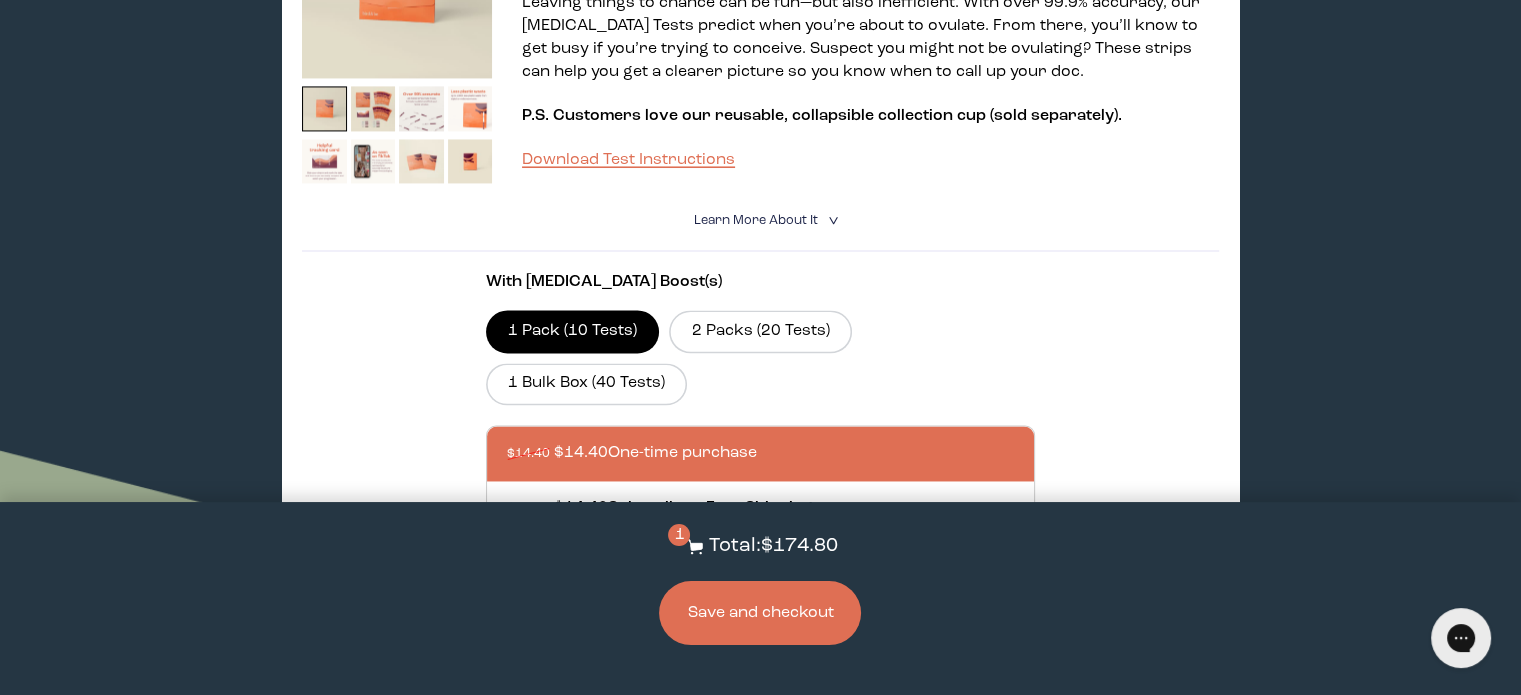 click on "$14.40   $14.40  One-time purchase" at bounding box center (506, 441) 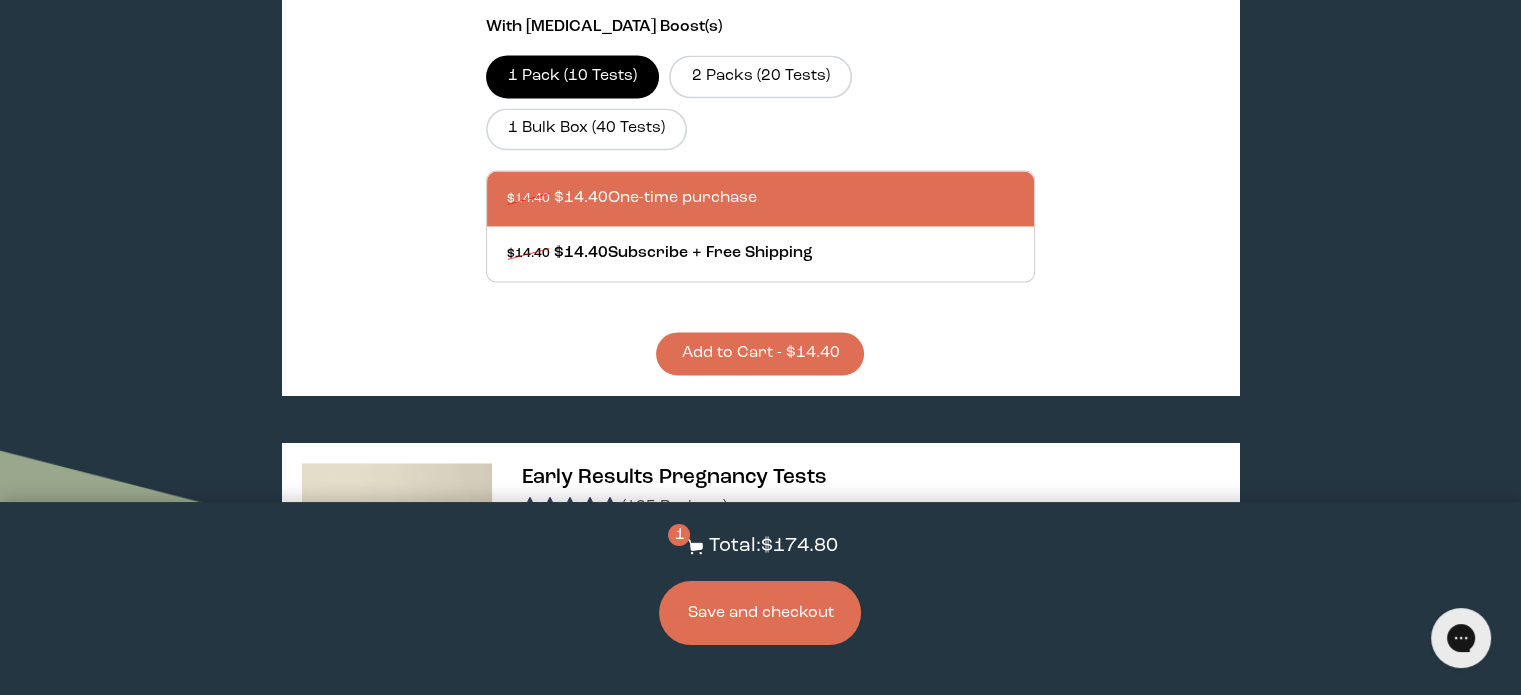 scroll, scrollTop: 3339, scrollLeft: 0, axis: vertical 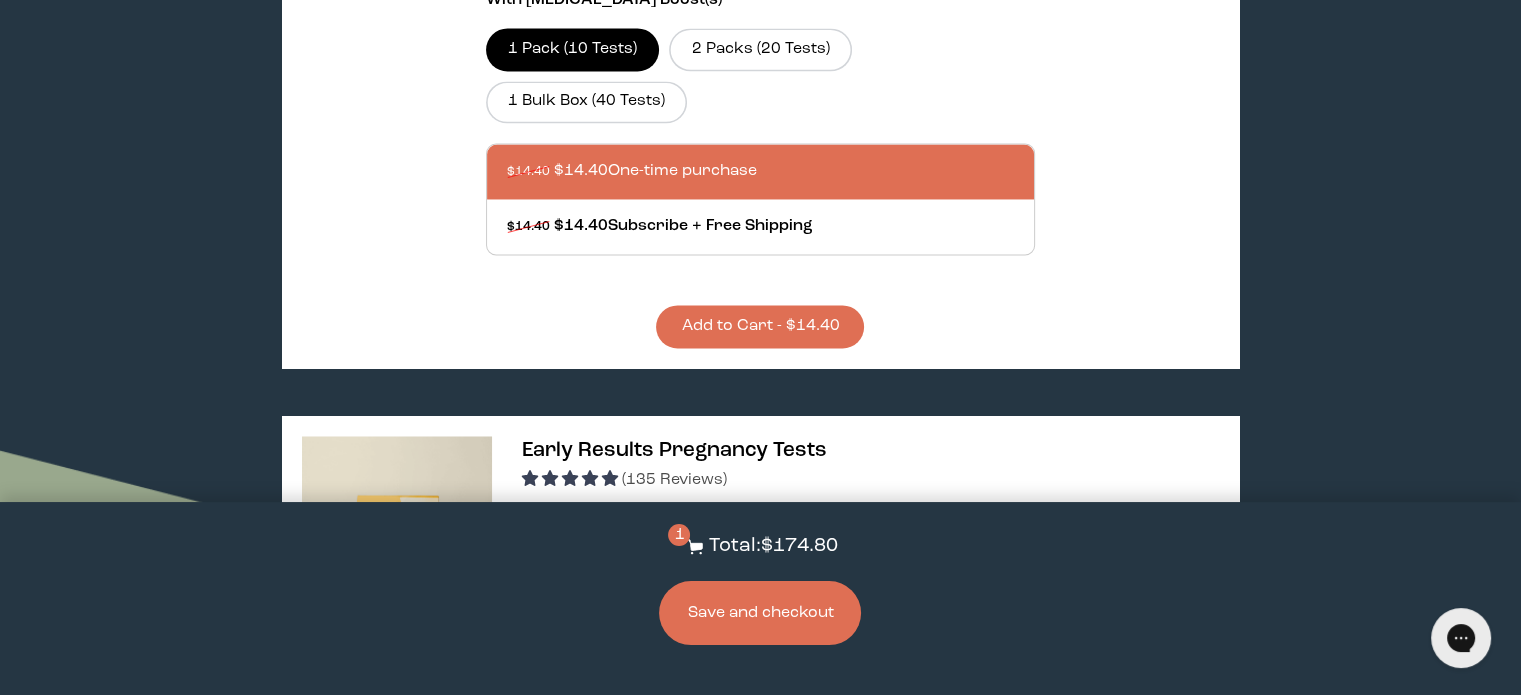 click on "Add to Cart - $14.40" at bounding box center [760, 326] 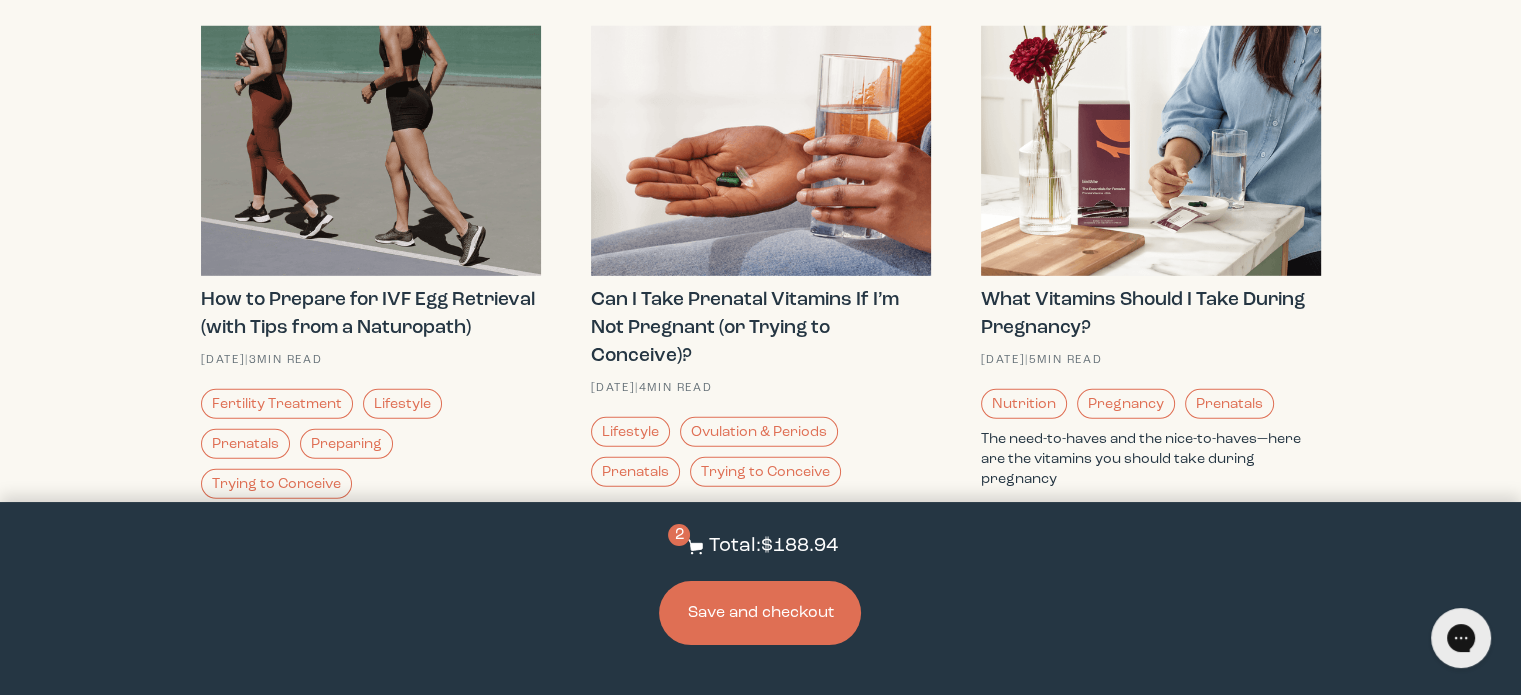 scroll, scrollTop: 5847, scrollLeft: 0, axis: vertical 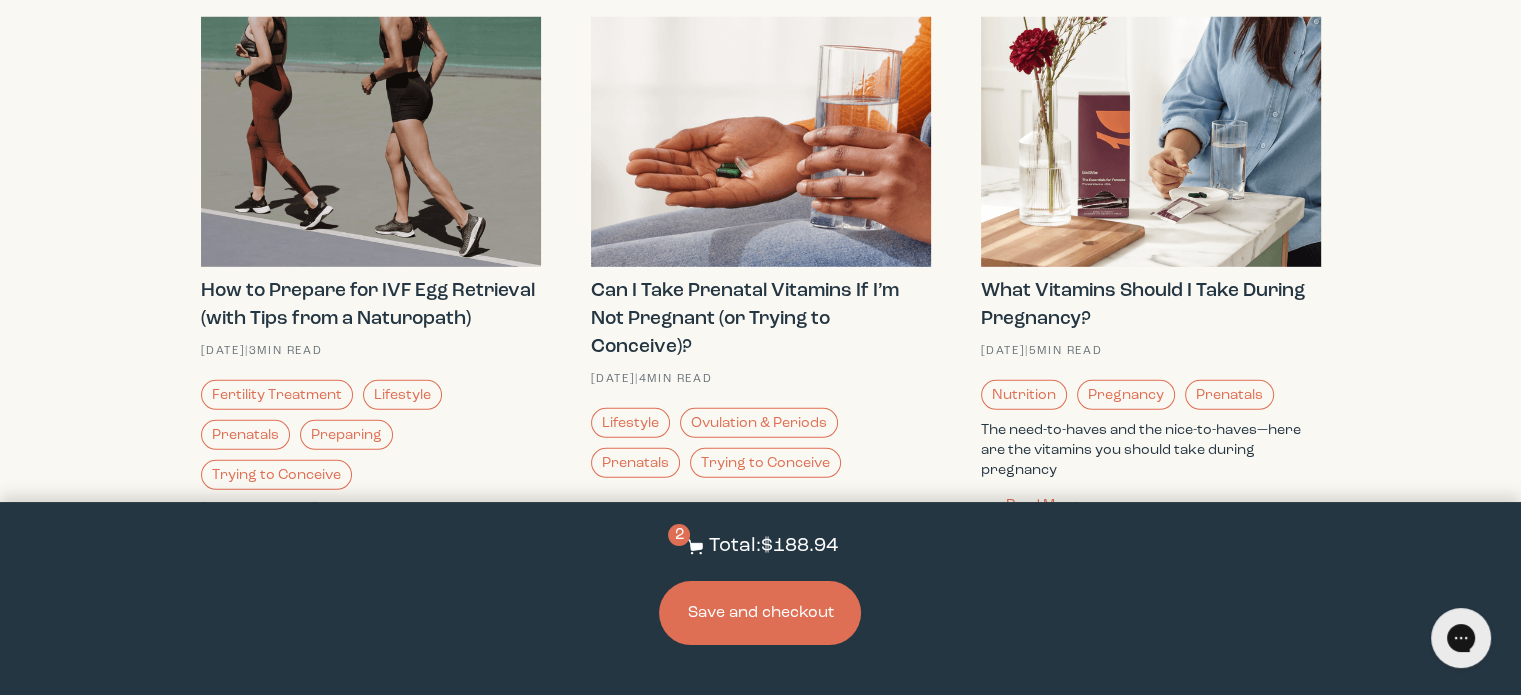 click at bounding box center (761, 142) 